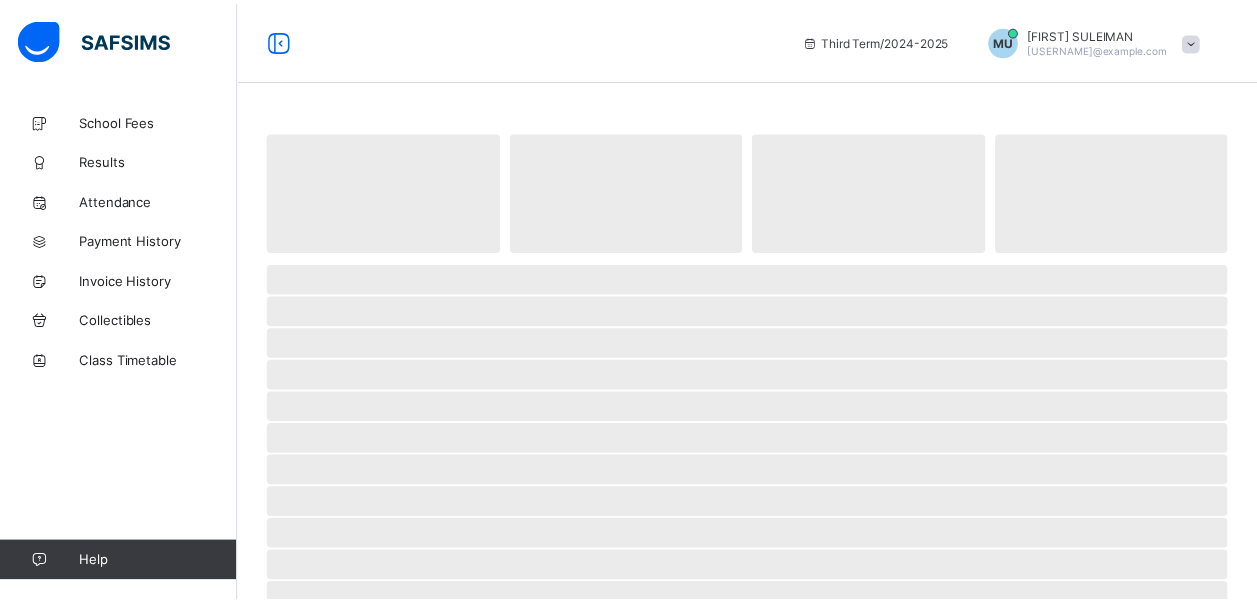 scroll, scrollTop: 0, scrollLeft: 0, axis: both 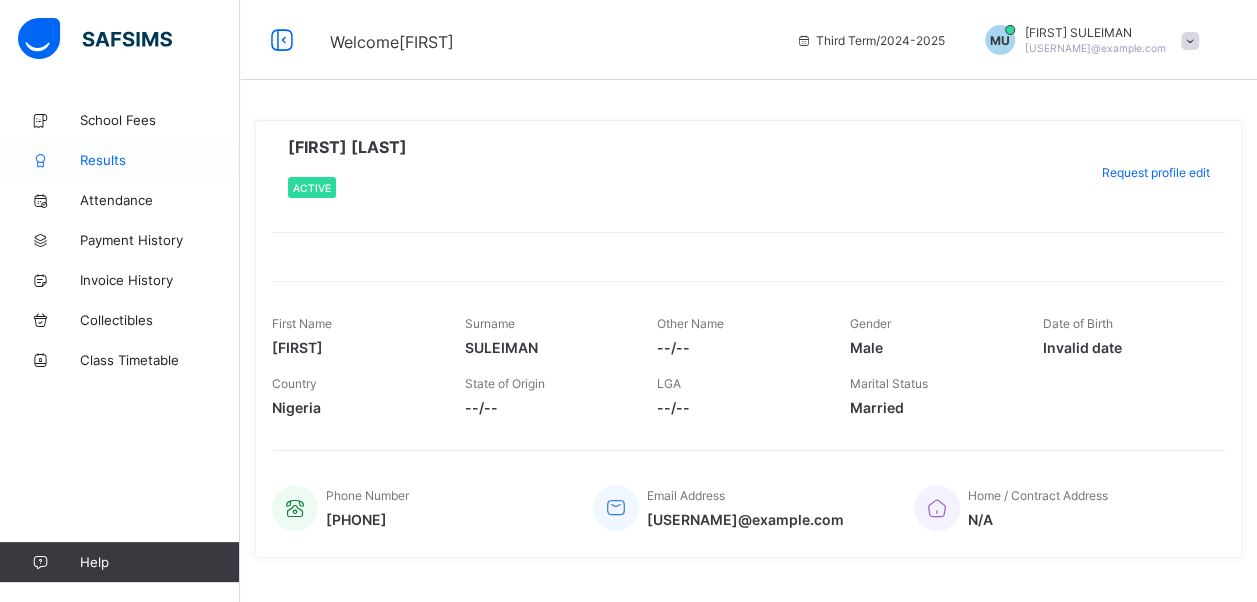 click on "Results" at bounding box center (160, 160) 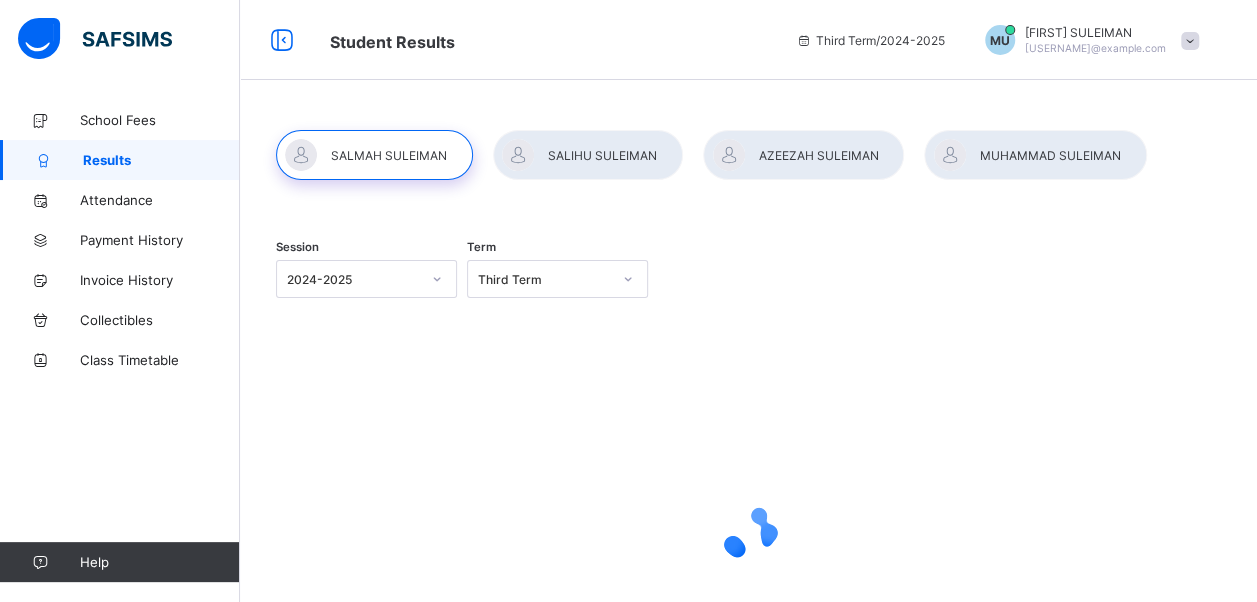 click at bounding box center [1035, 155] 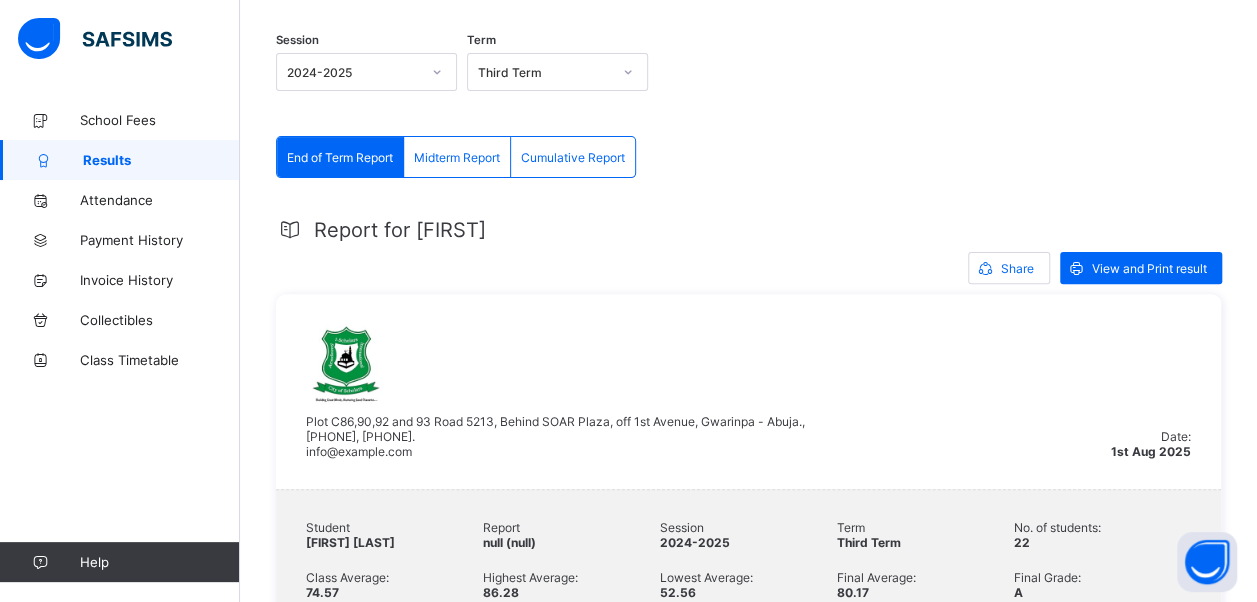 scroll, scrollTop: 205, scrollLeft: 0, axis: vertical 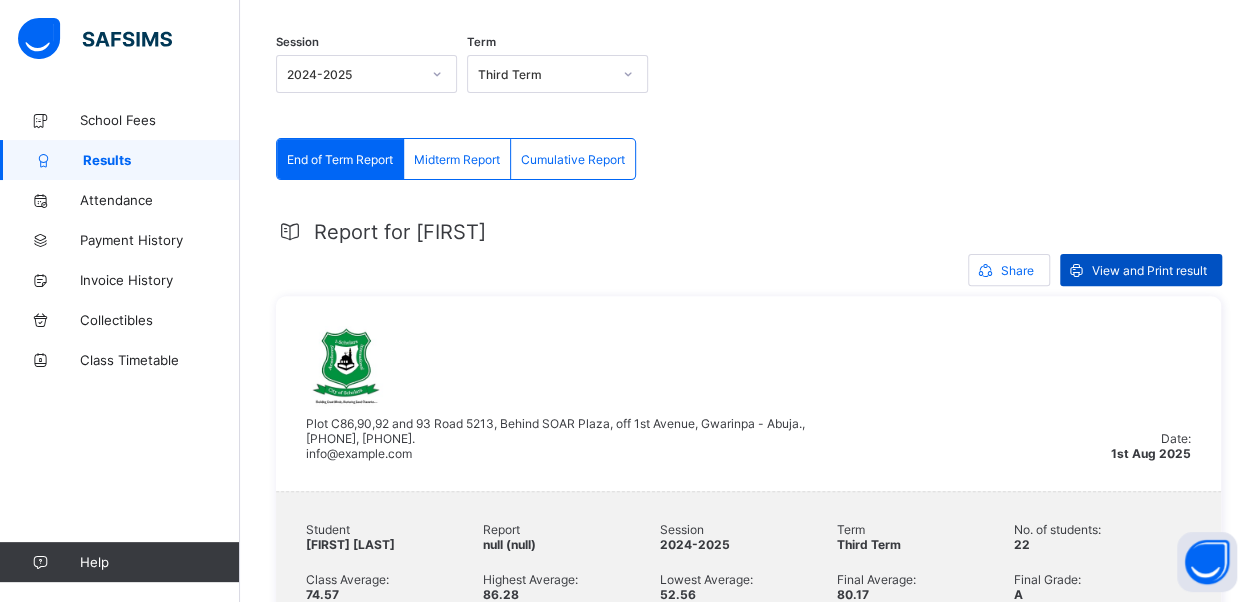 click on "View and Print result" at bounding box center (1141, 270) 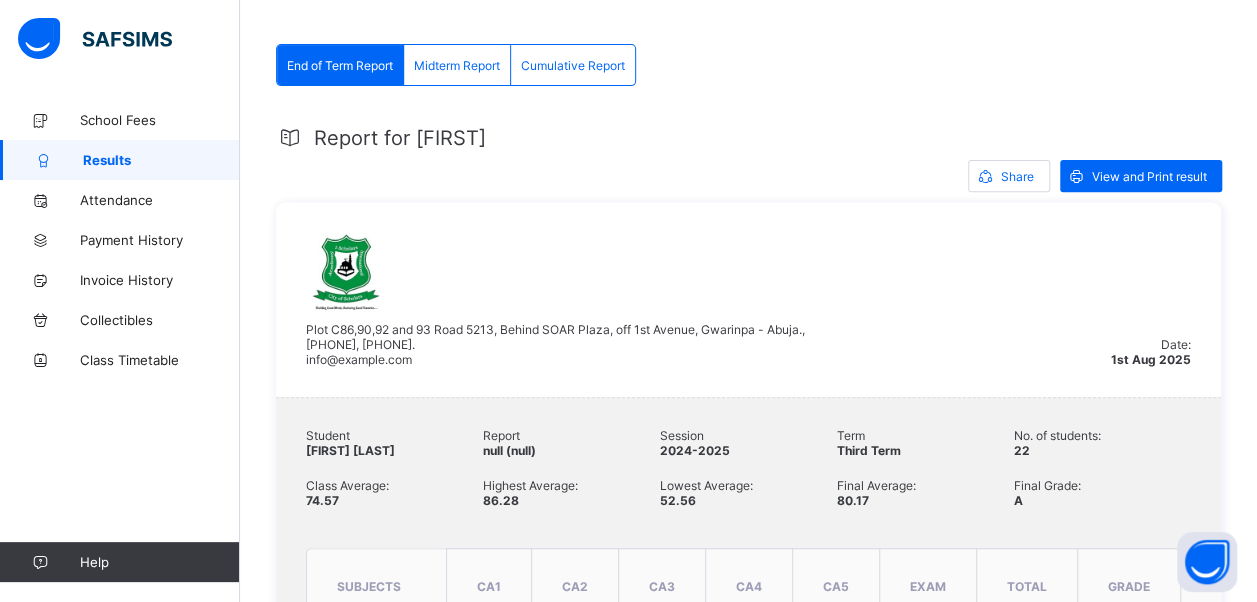 scroll, scrollTop: 302, scrollLeft: 0, axis: vertical 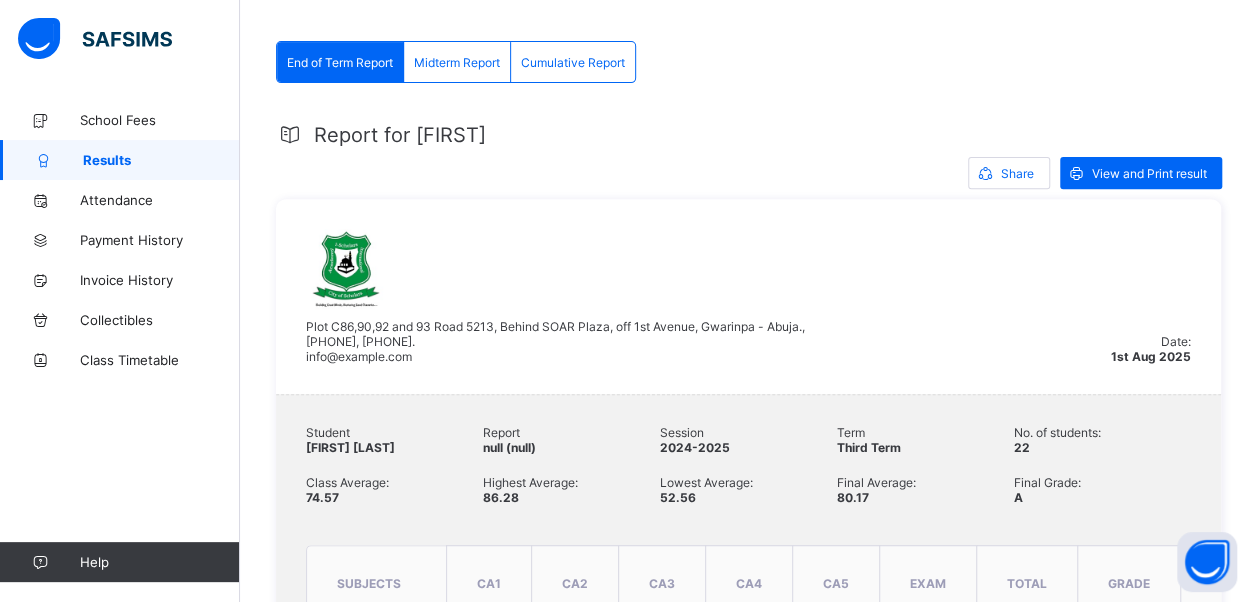 click on "Cumulative Report" at bounding box center [573, 62] 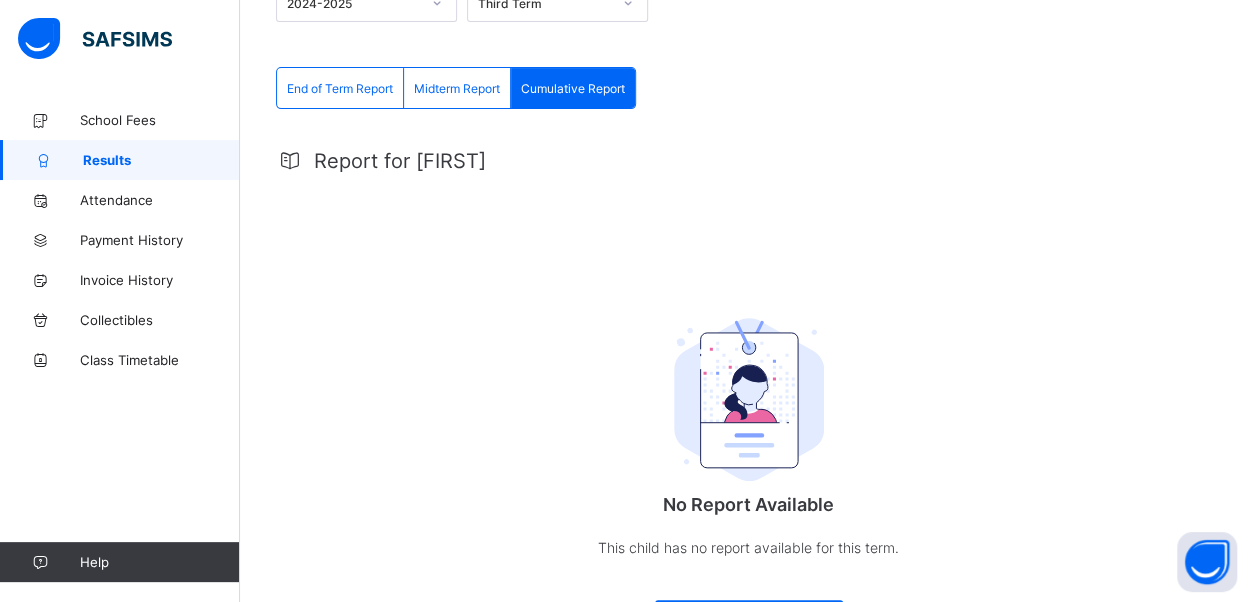 scroll, scrollTop: 302, scrollLeft: 0, axis: vertical 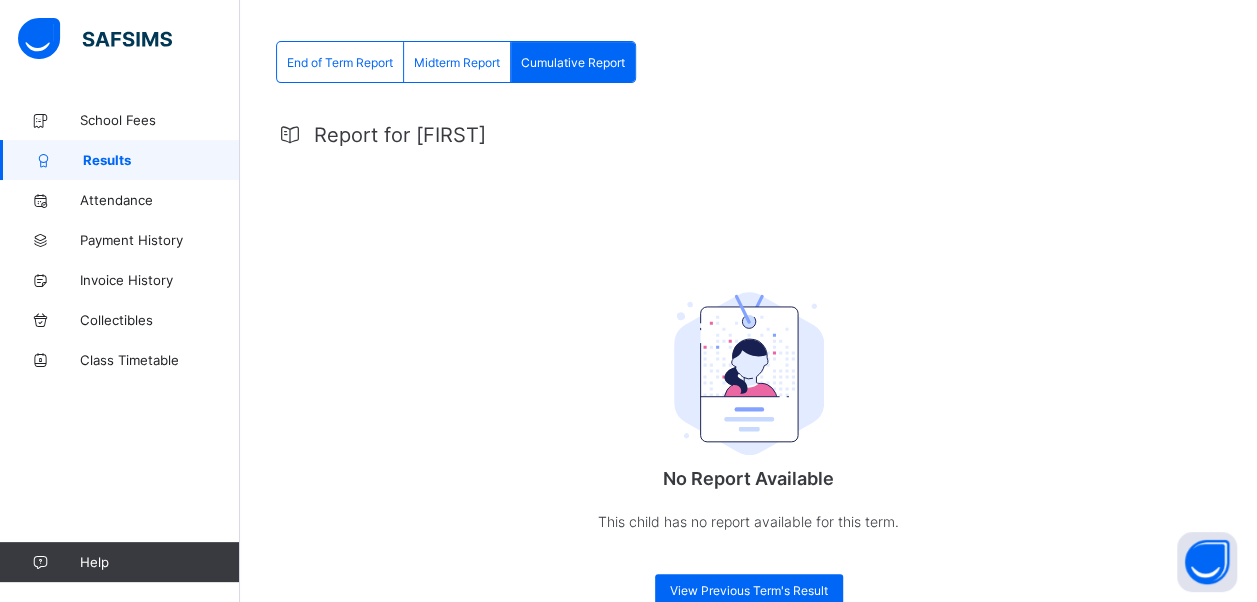 click on "End of Term Report" at bounding box center (340, 62) 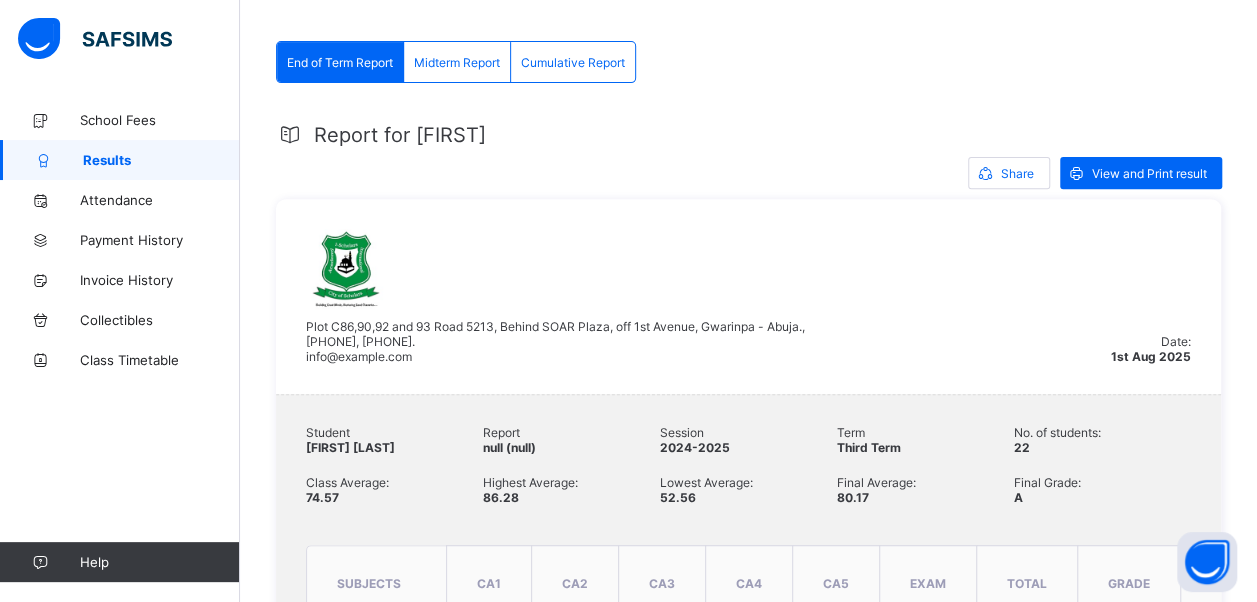 scroll, scrollTop: 0, scrollLeft: 0, axis: both 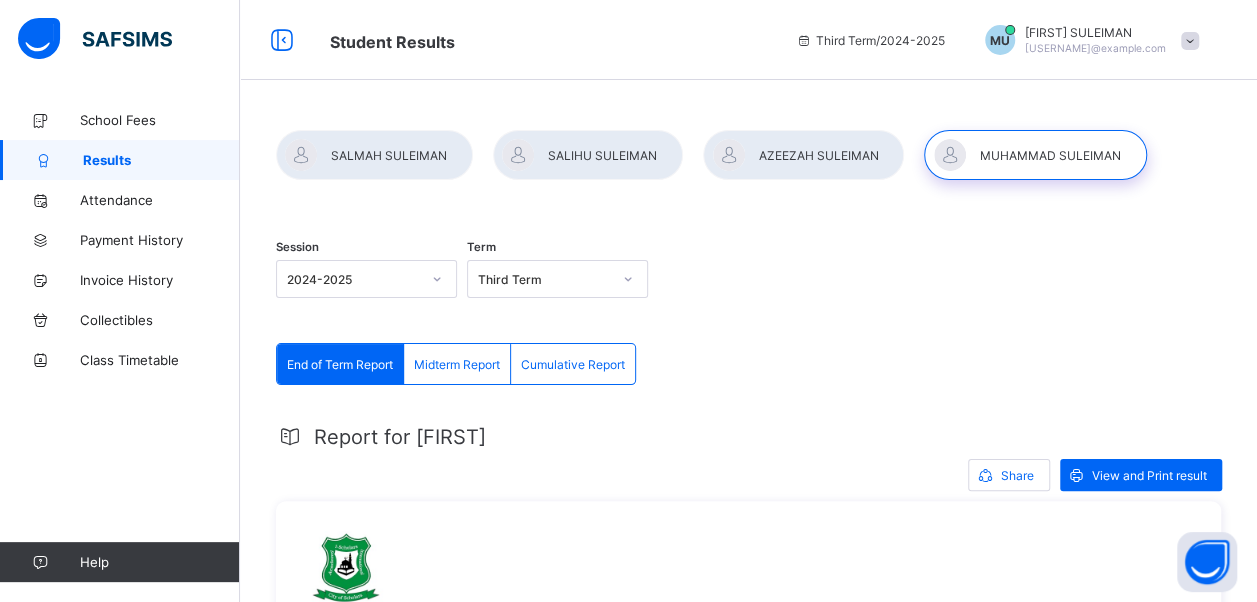 click at bounding box center [803, 155] 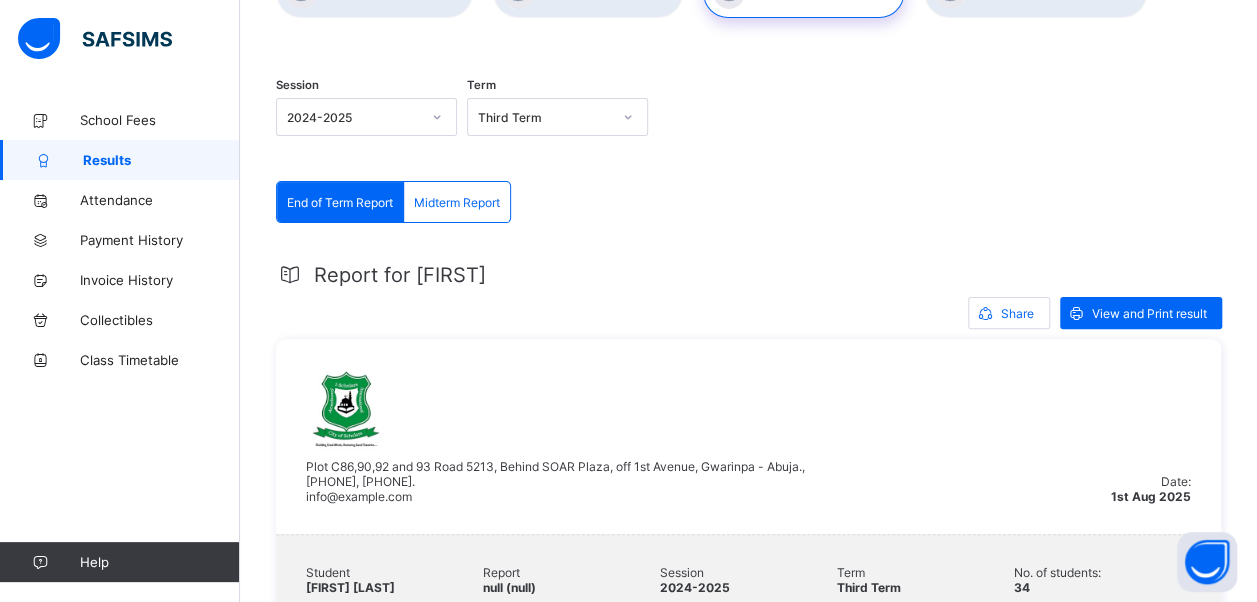 scroll, scrollTop: 163, scrollLeft: 0, axis: vertical 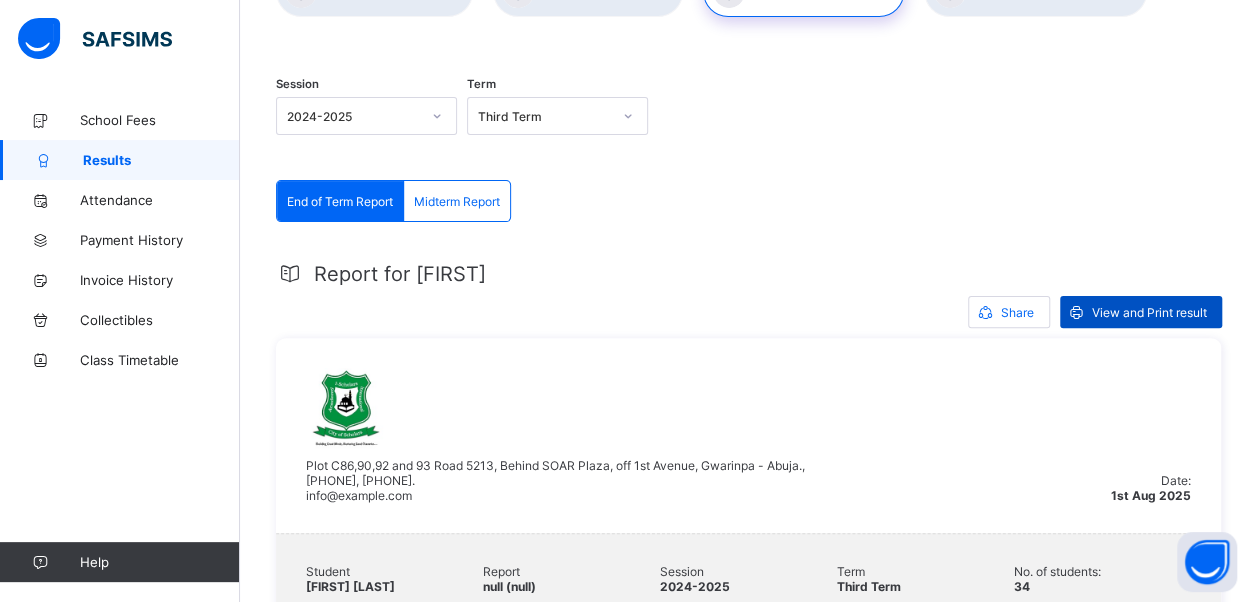 click on "View and Print result" at bounding box center (1149, 312) 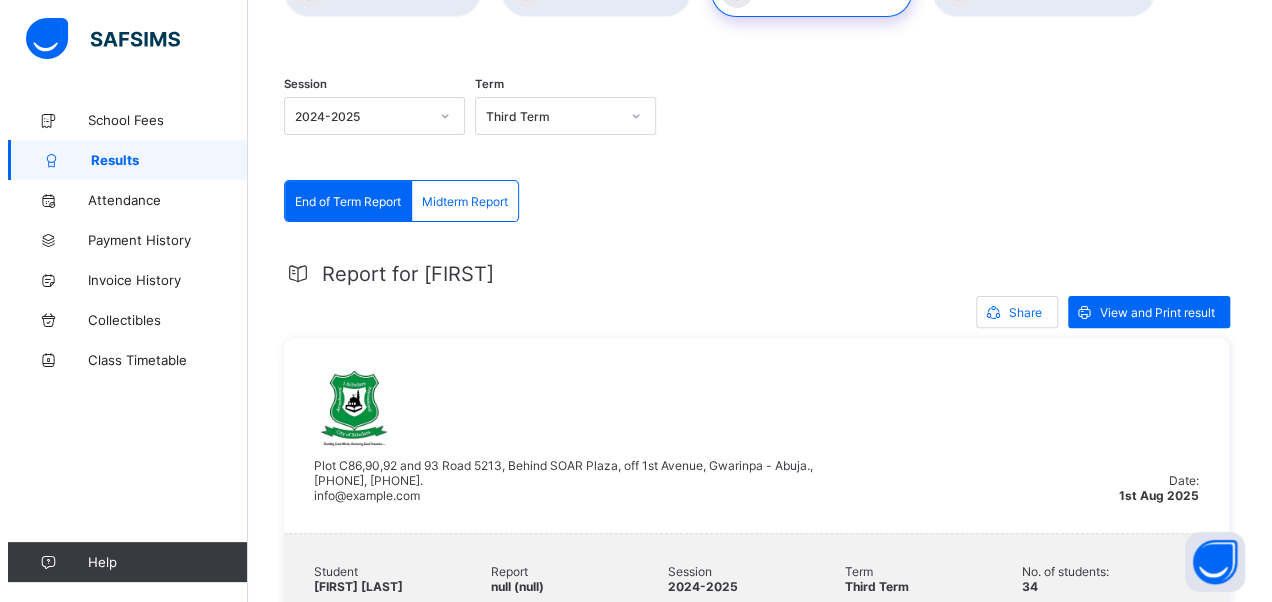 scroll, scrollTop: 0, scrollLeft: 0, axis: both 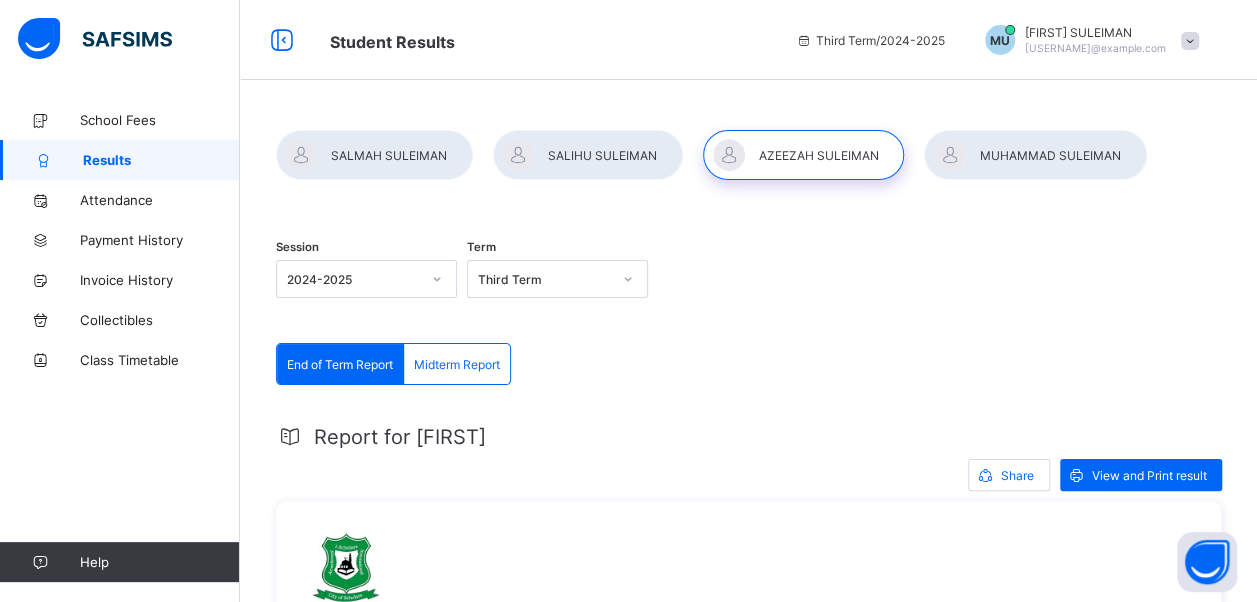 click on "MU" at bounding box center (1000, 40) 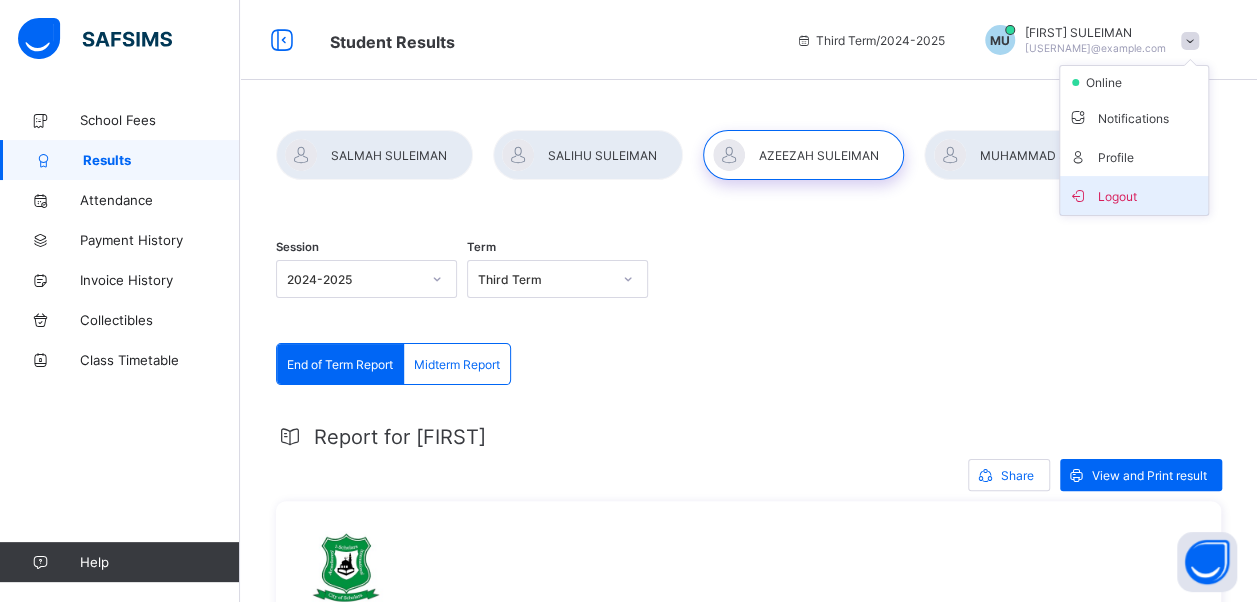 click on "Logout" at bounding box center (1134, 195) 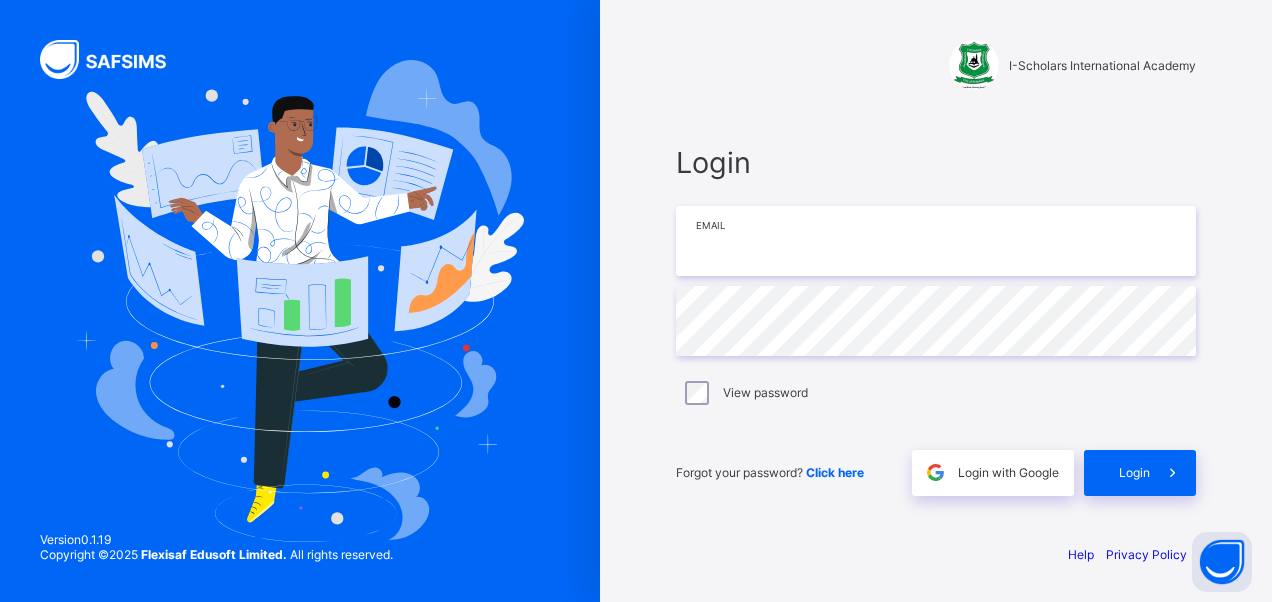 type on "**********" 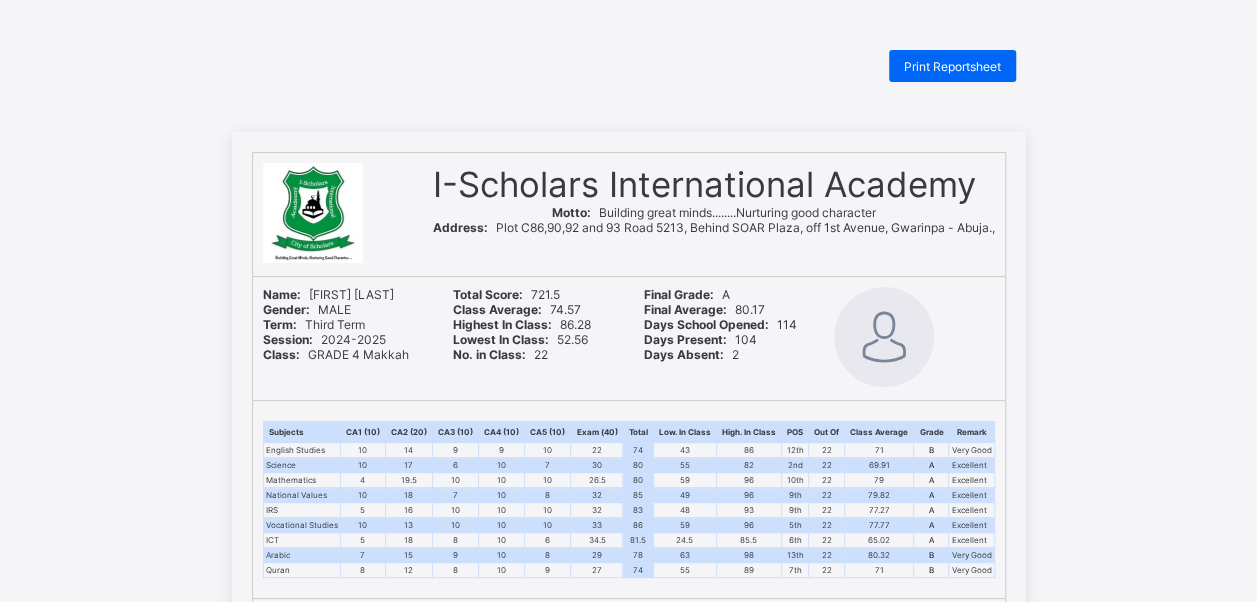 scroll, scrollTop: 0, scrollLeft: 0, axis: both 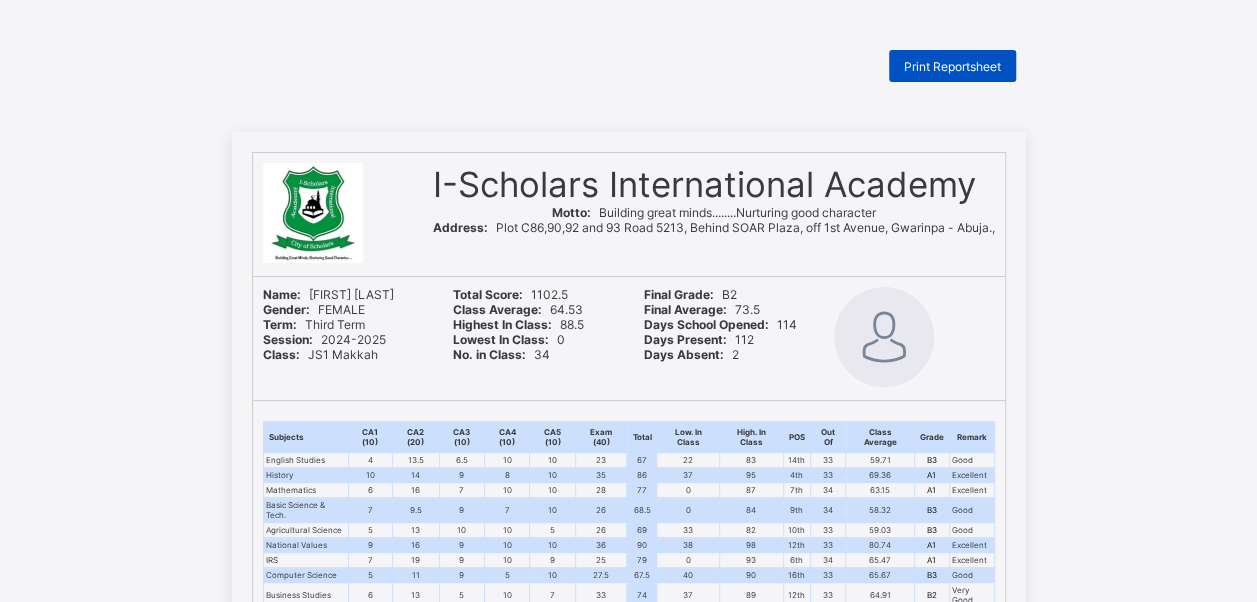 click on "Print Reportsheet" at bounding box center [952, 66] 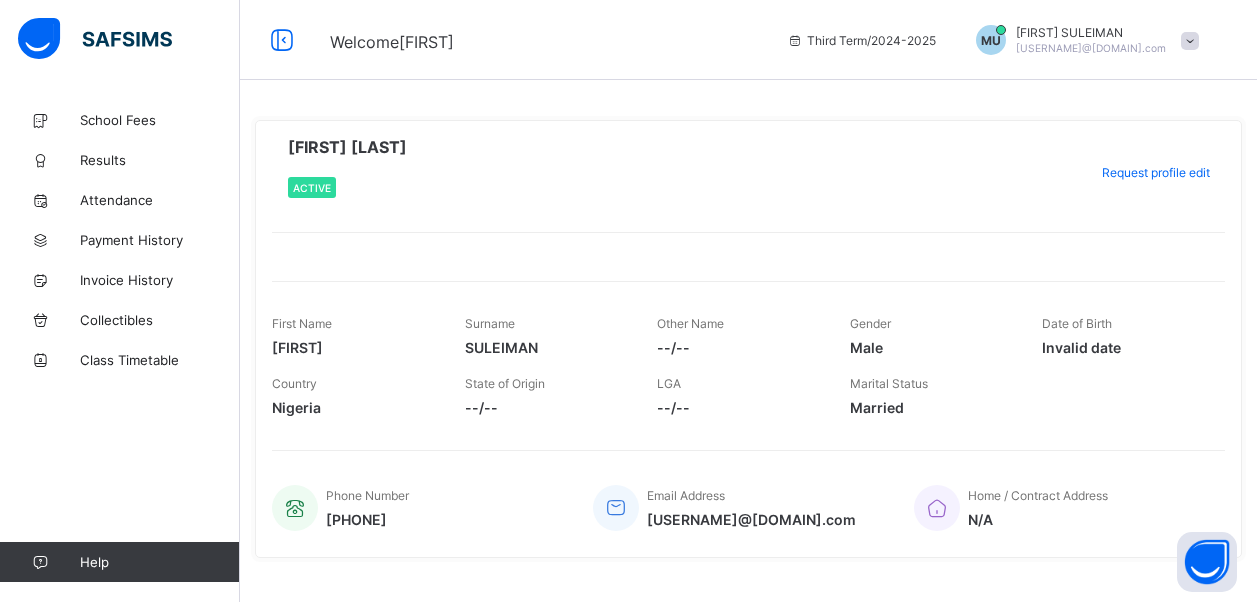 scroll, scrollTop: 0, scrollLeft: 0, axis: both 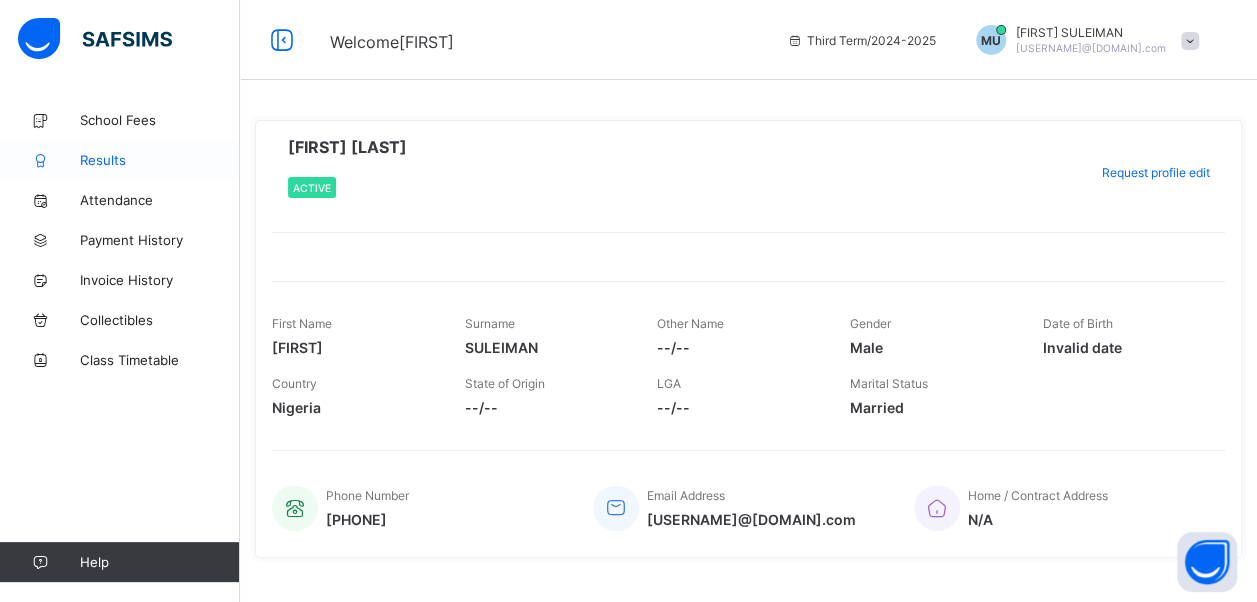 click on "Results" at bounding box center (160, 160) 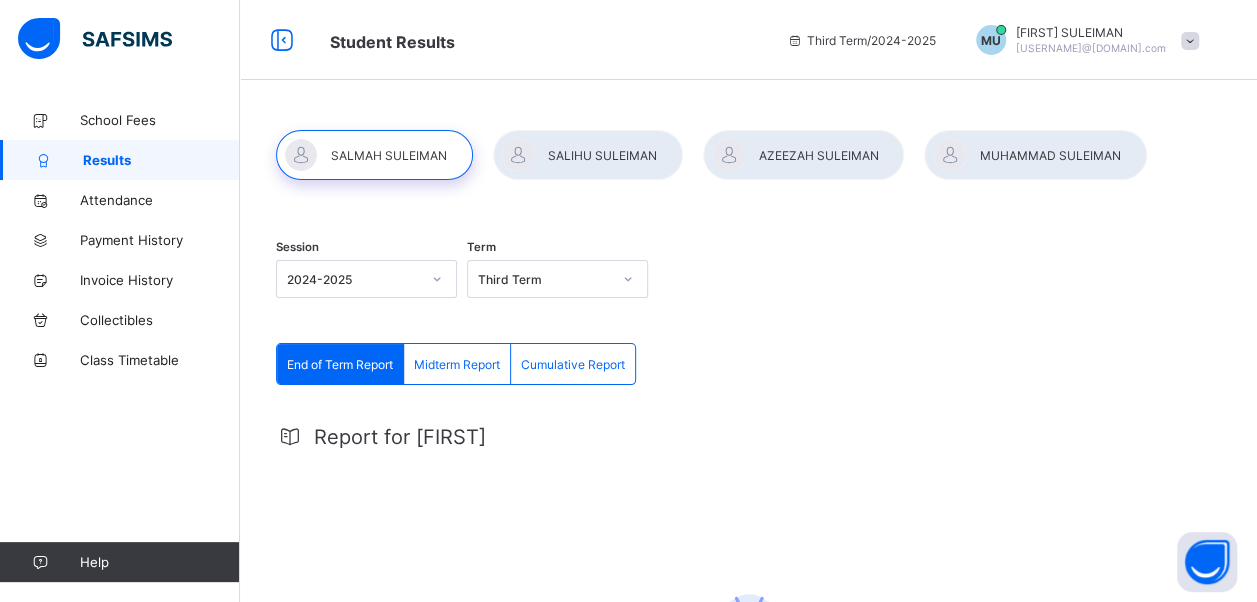 click at bounding box center (1035, 155) 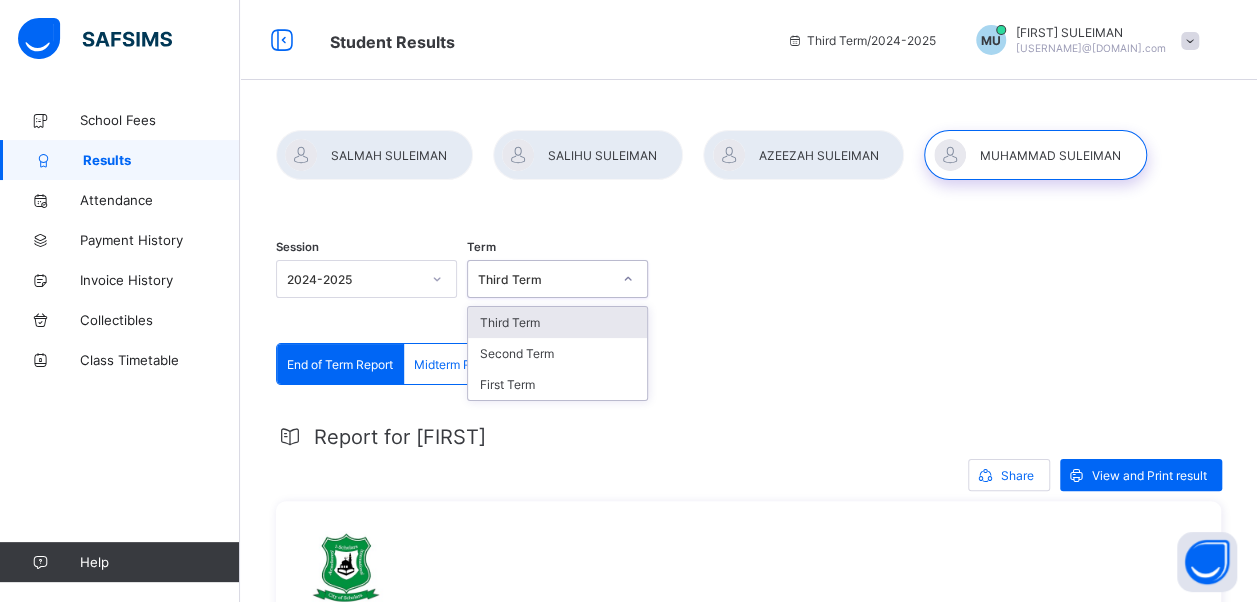 click at bounding box center [628, 279] 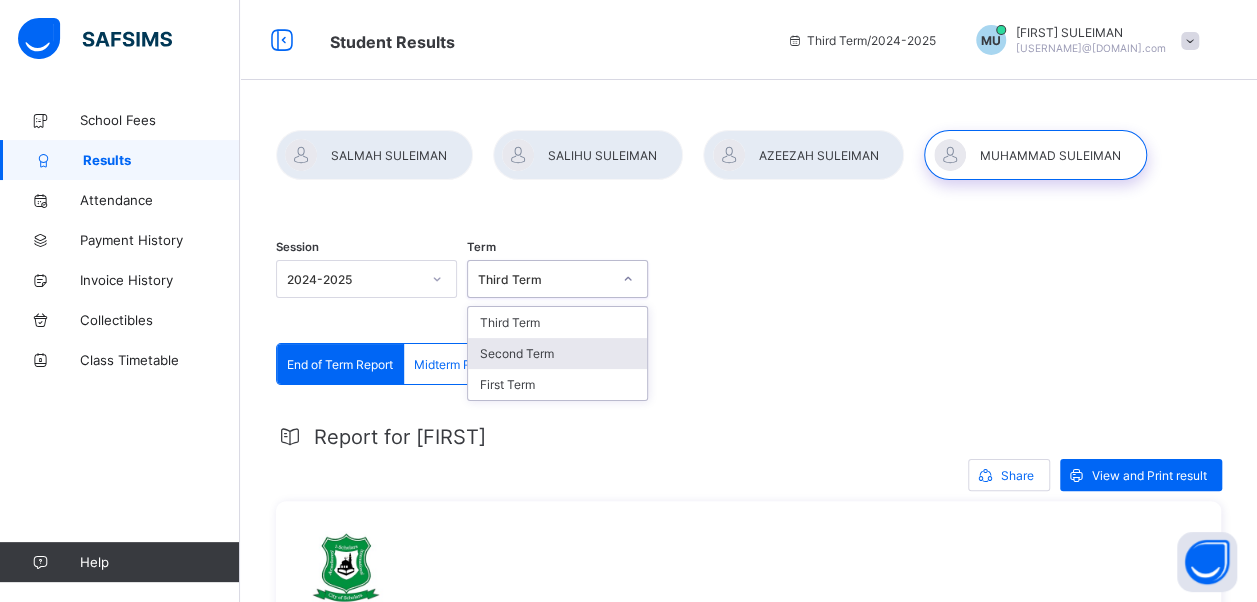 click on "Second Term" at bounding box center (557, 353) 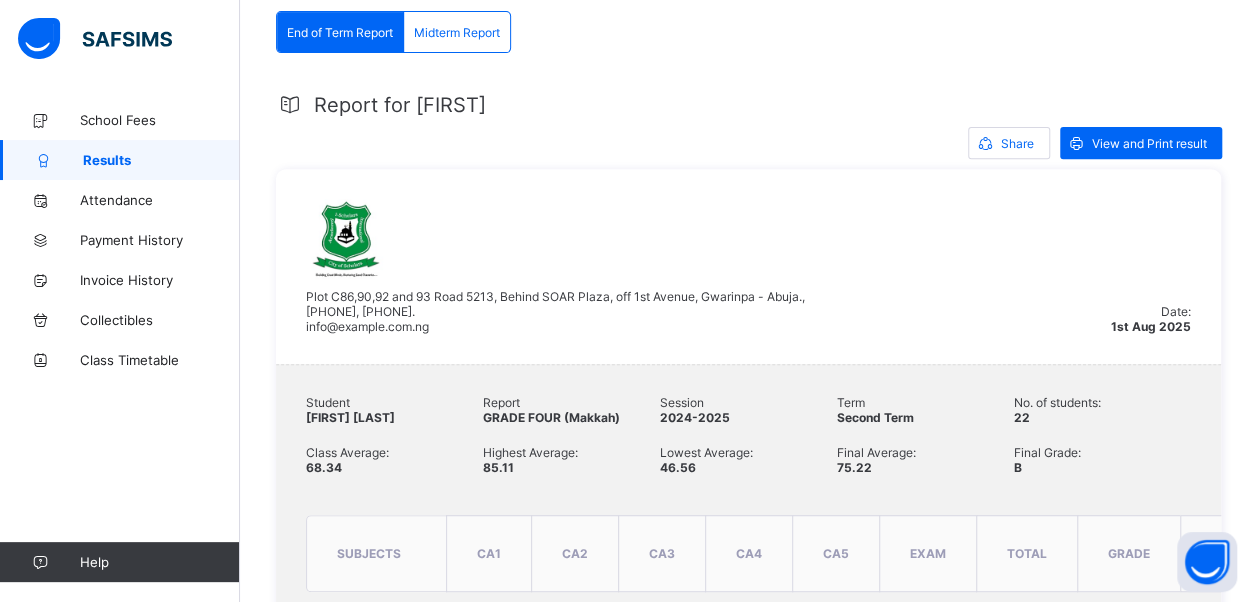 scroll, scrollTop: 0, scrollLeft: 0, axis: both 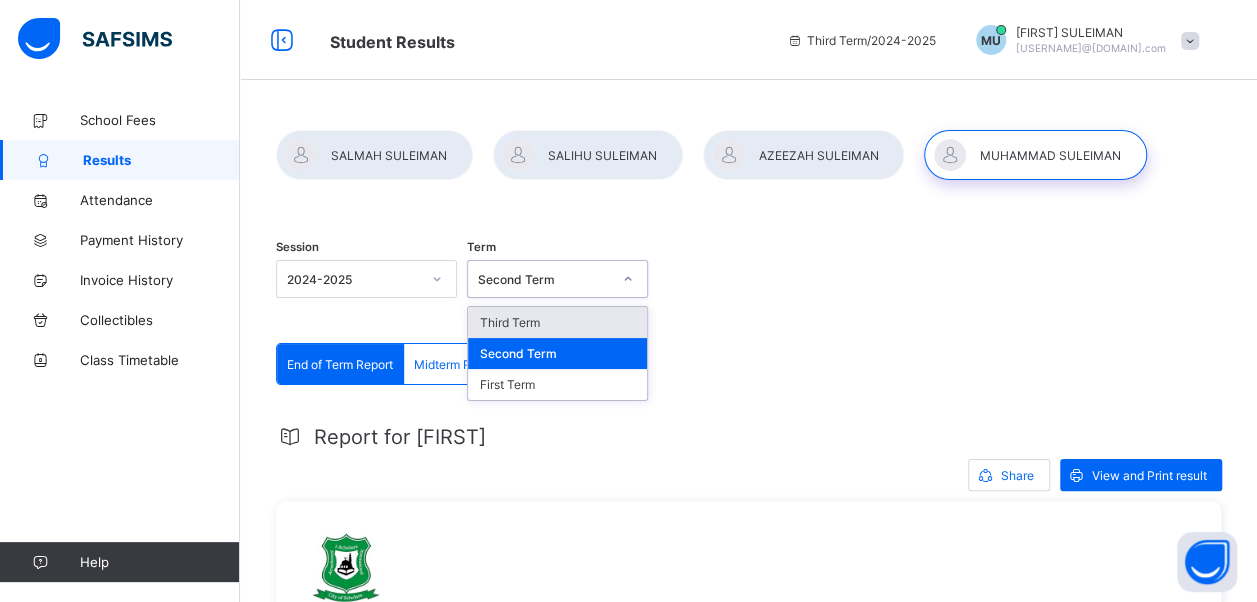 click 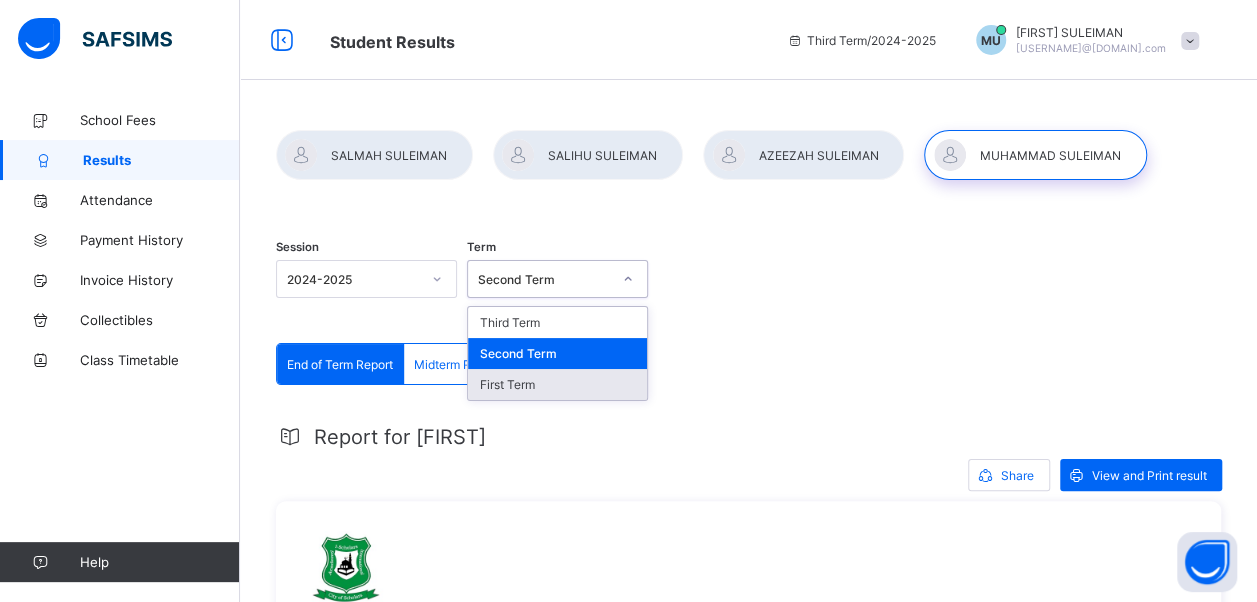 click on "First Term" at bounding box center (557, 384) 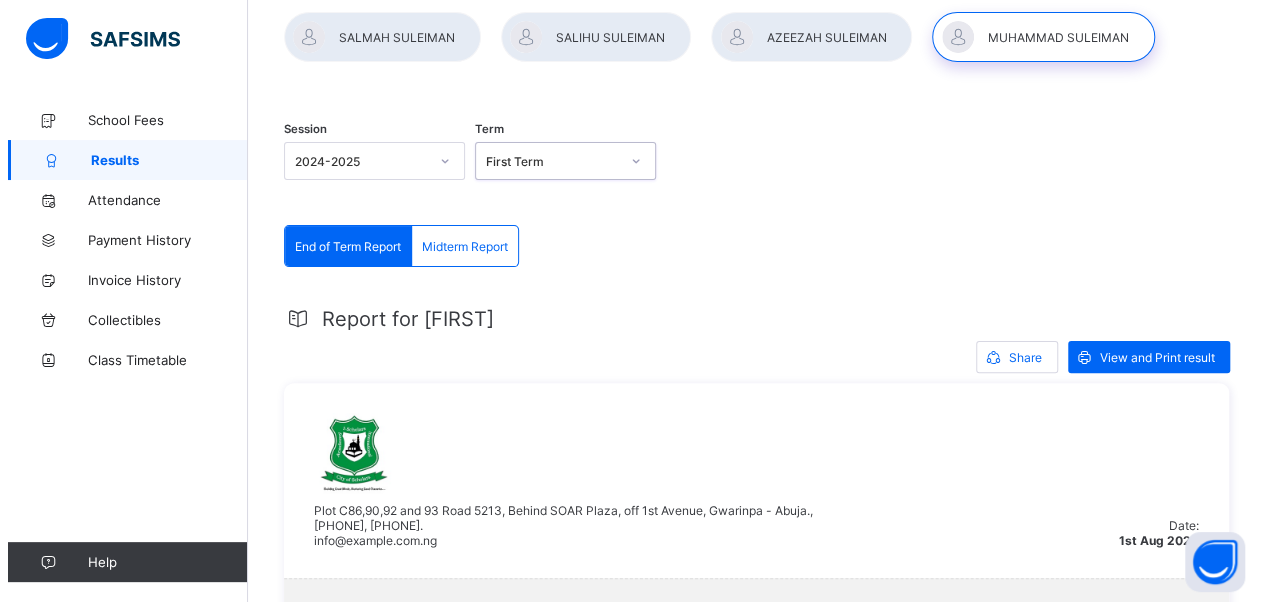 scroll, scrollTop: 0, scrollLeft: 0, axis: both 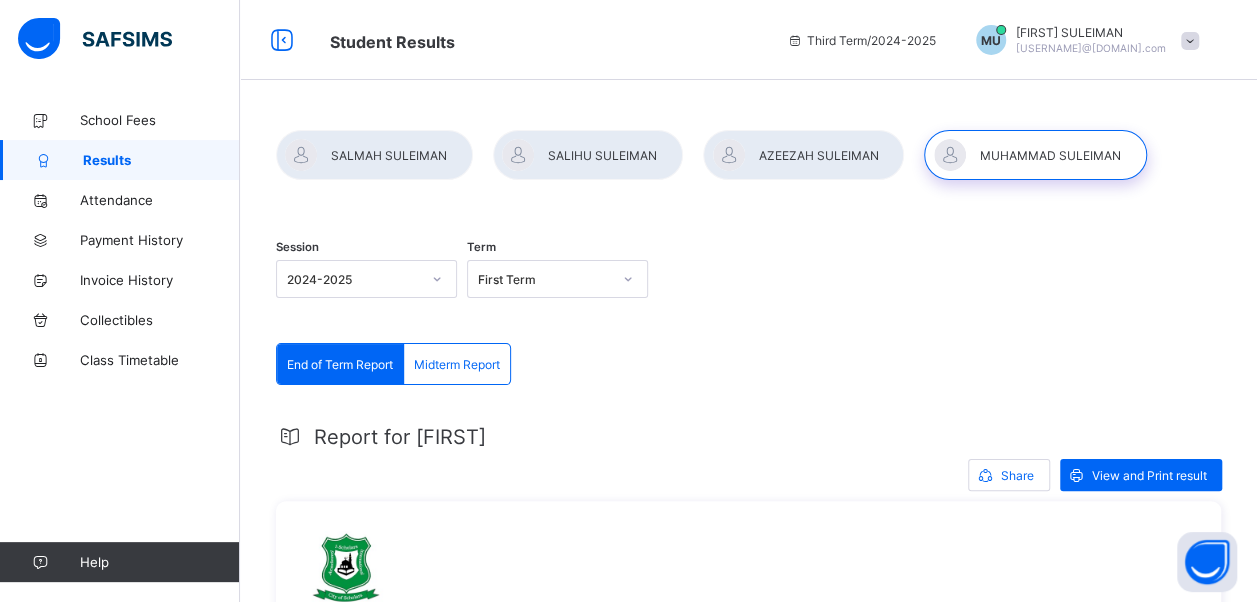 click on "MU" at bounding box center [991, 40] 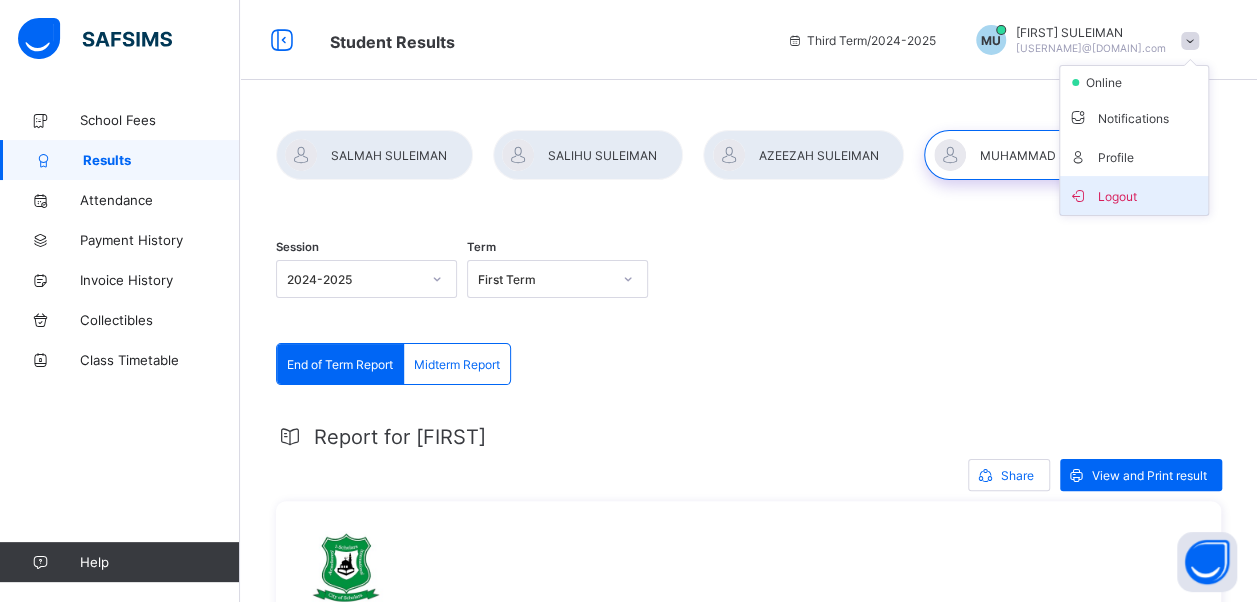 click on "Logout" at bounding box center [1134, 195] 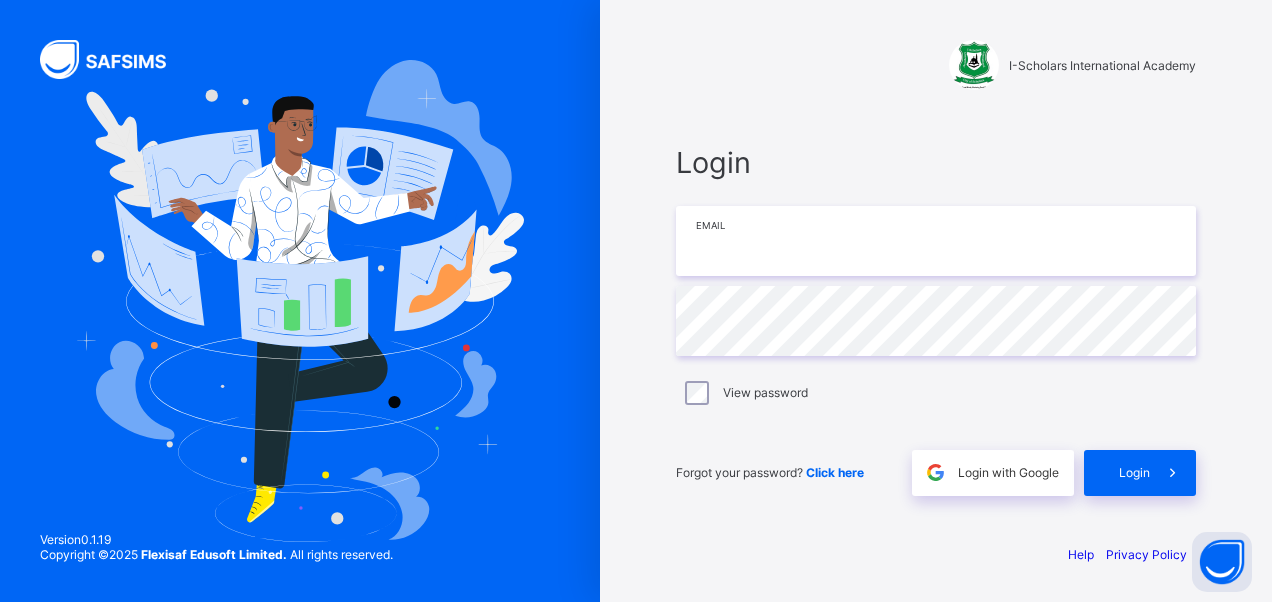 type on "**********" 